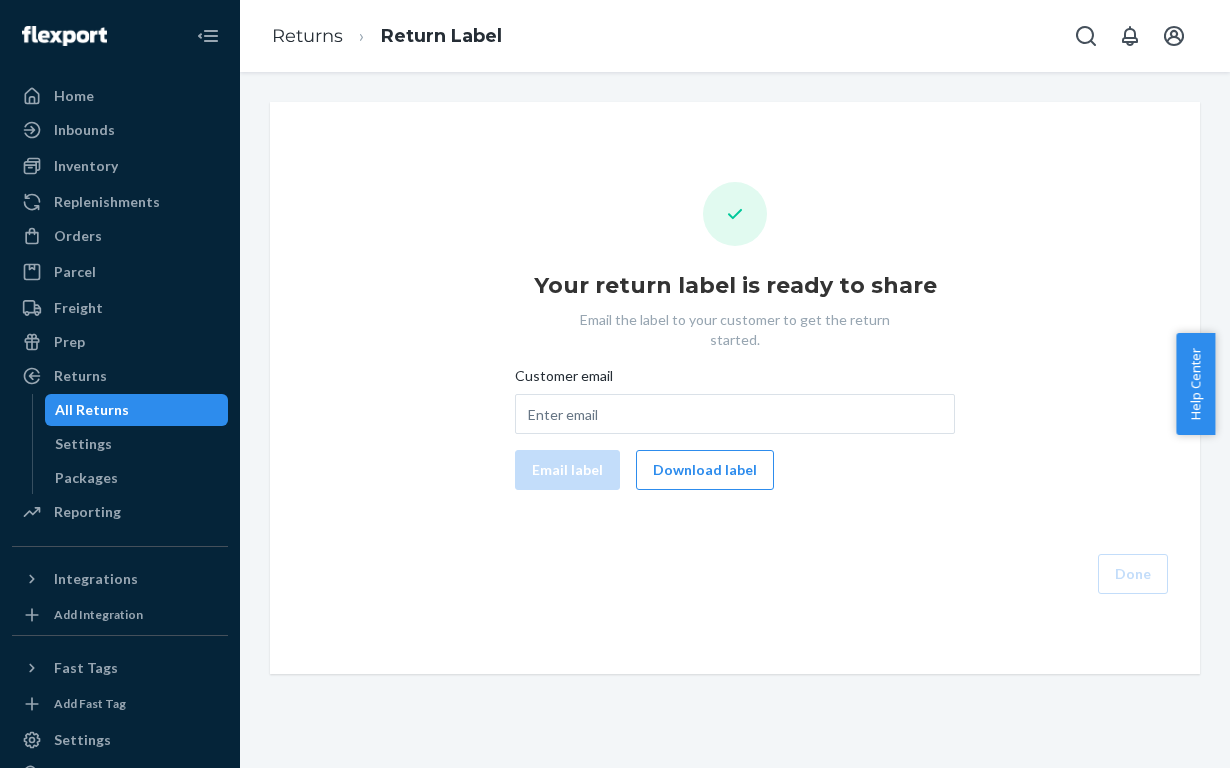 scroll, scrollTop: 0, scrollLeft: 0, axis: both 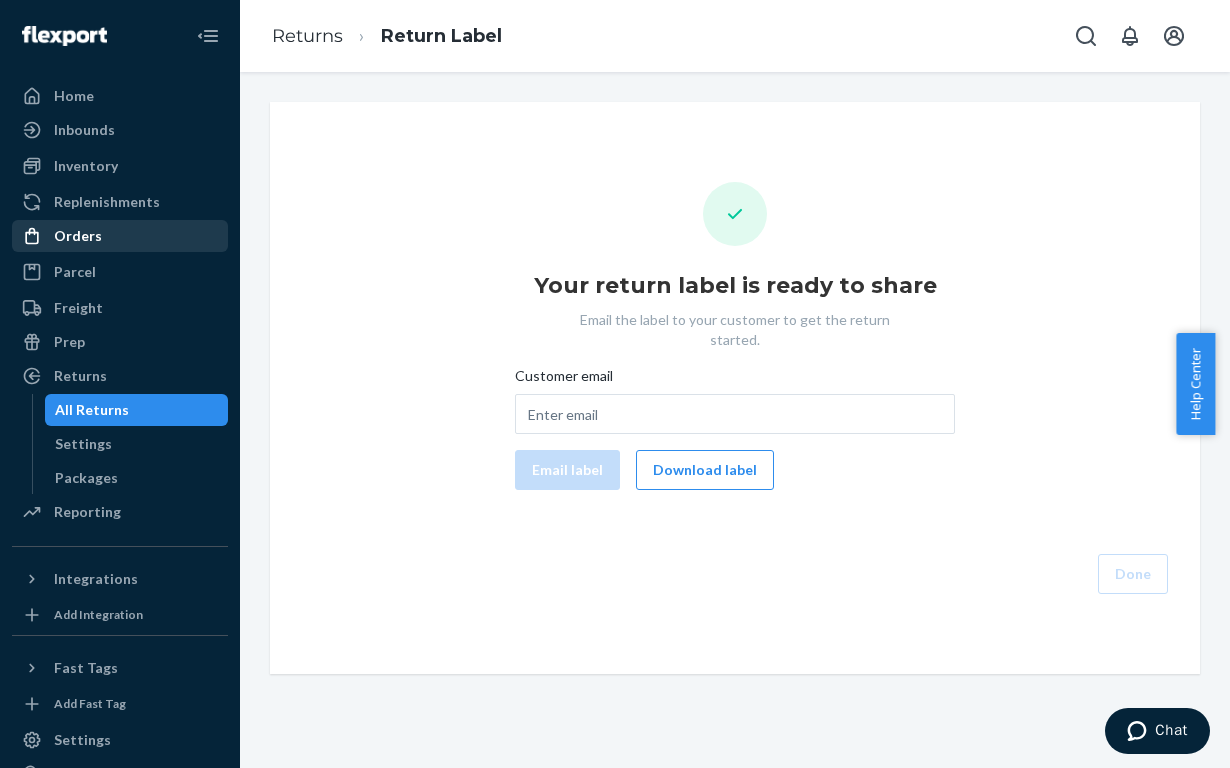 click on "Orders" at bounding box center (78, 236) 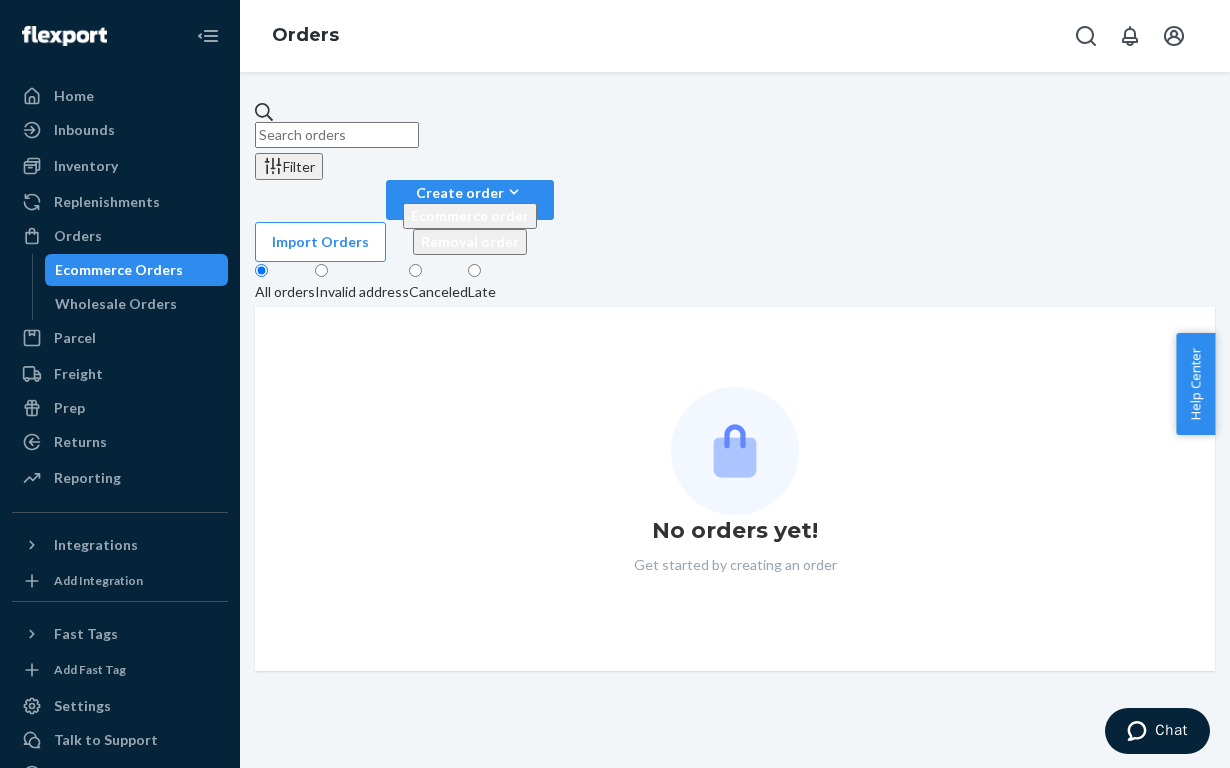 click at bounding box center (337, 135) 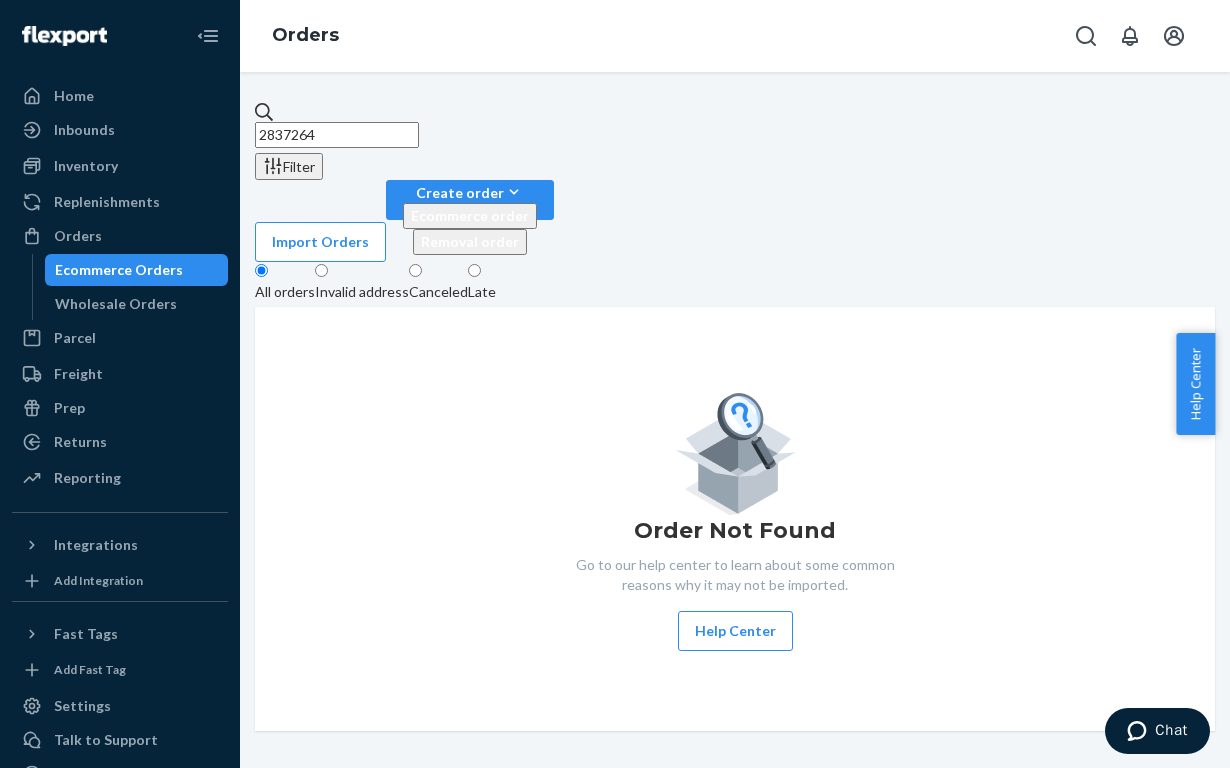 click on "[NUMBER]" at bounding box center [337, 135] 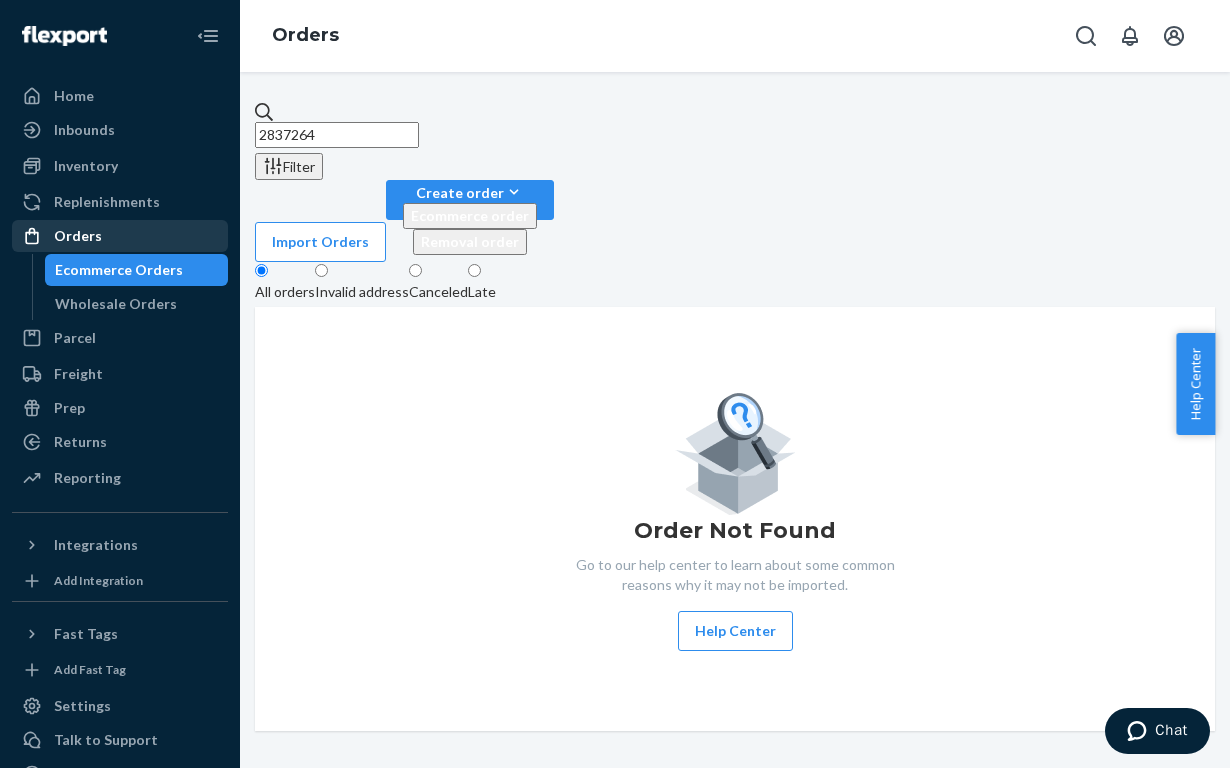 click on "Orders" at bounding box center (120, 236) 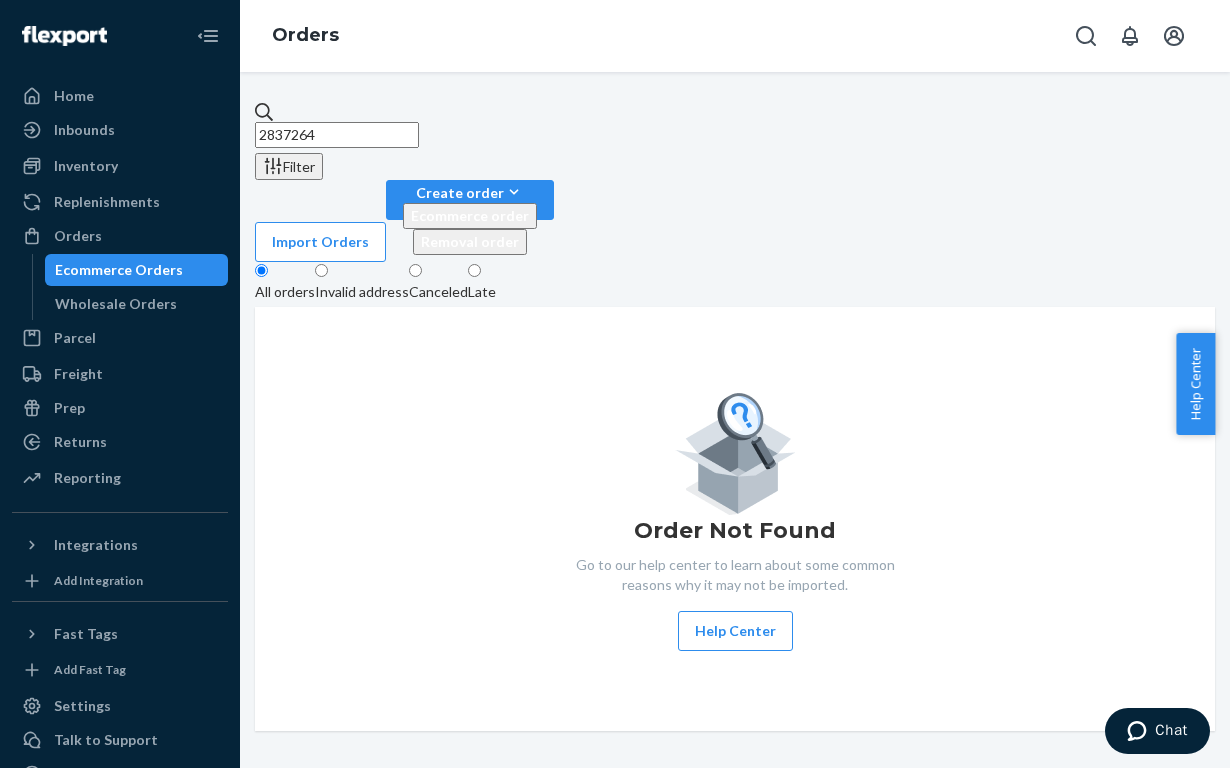 click on "[NUMBER]" at bounding box center [337, 135] 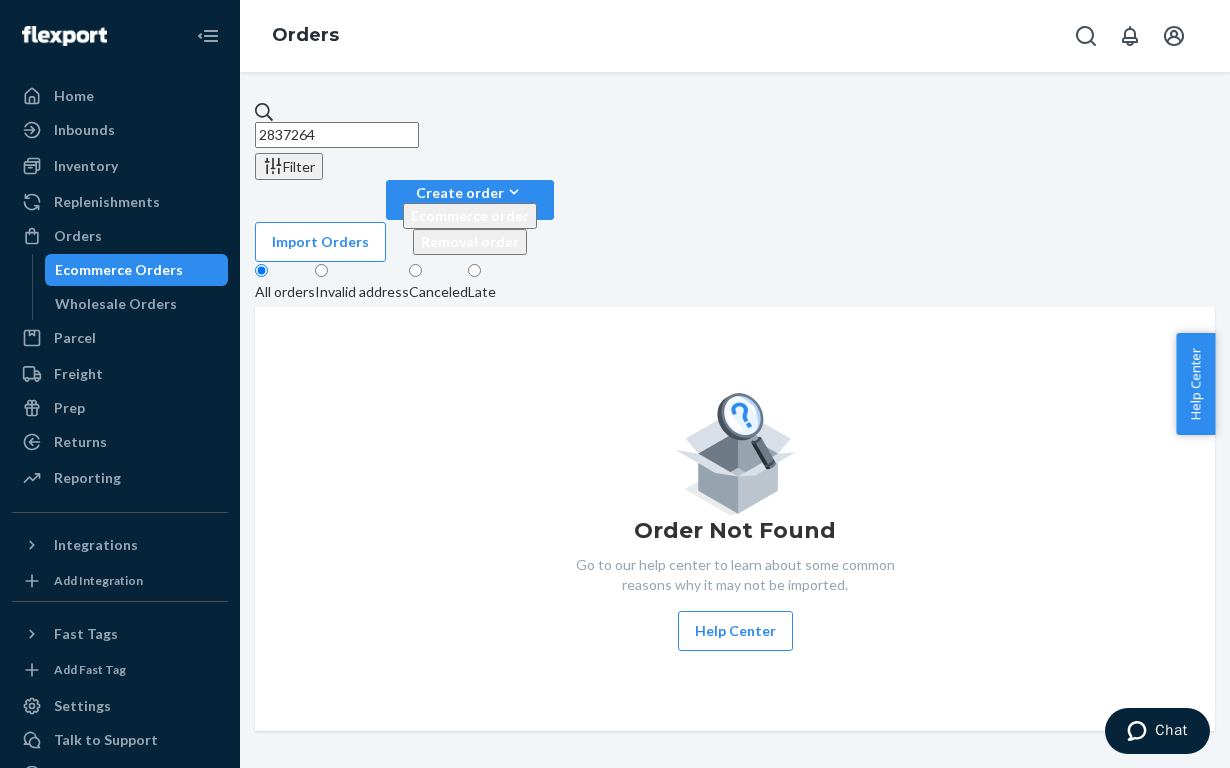 drag, startPoint x: 413, startPoint y: 121, endPoint x: 240, endPoint y: 128, distance: 173.14156 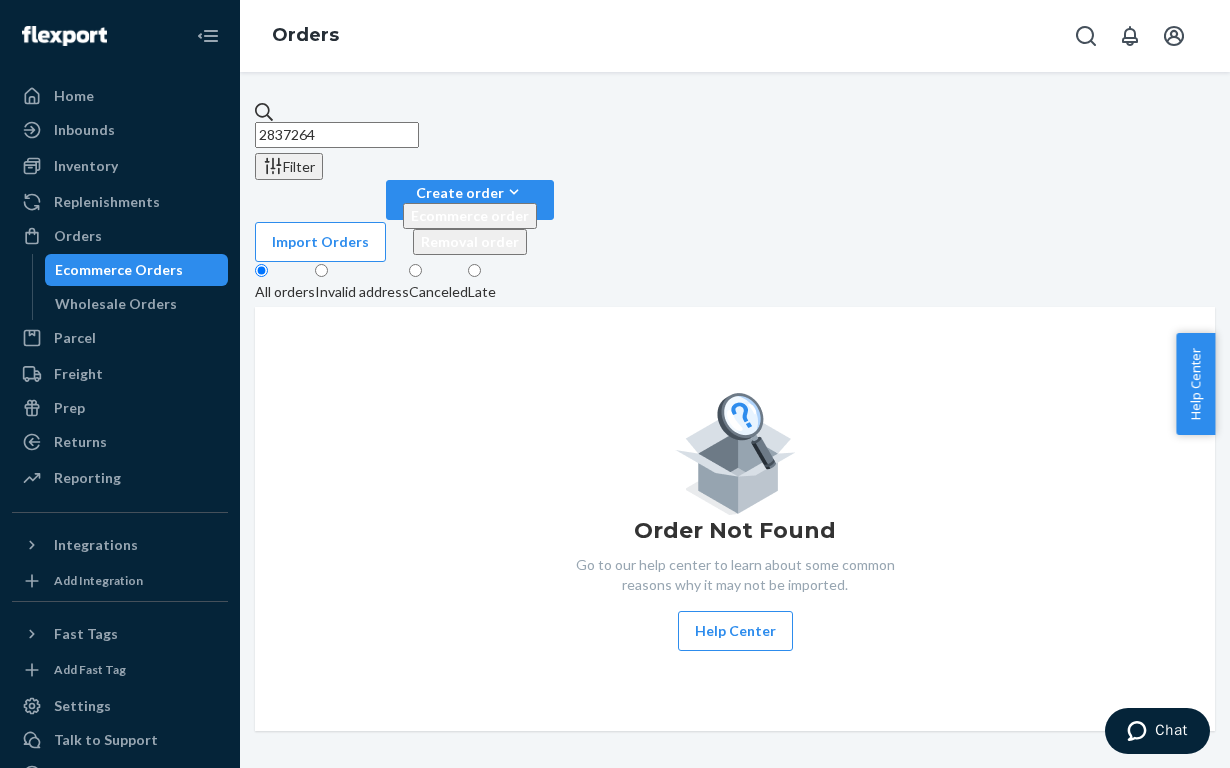click on "2837264 Filter Import Orders Create order Ecommerce order Removal order All orders Invalid address Canceled Late Order Not Found Go to our help center to learn about some common reasons why it may not be imported. Help Center" at bounding box center [735, 420] 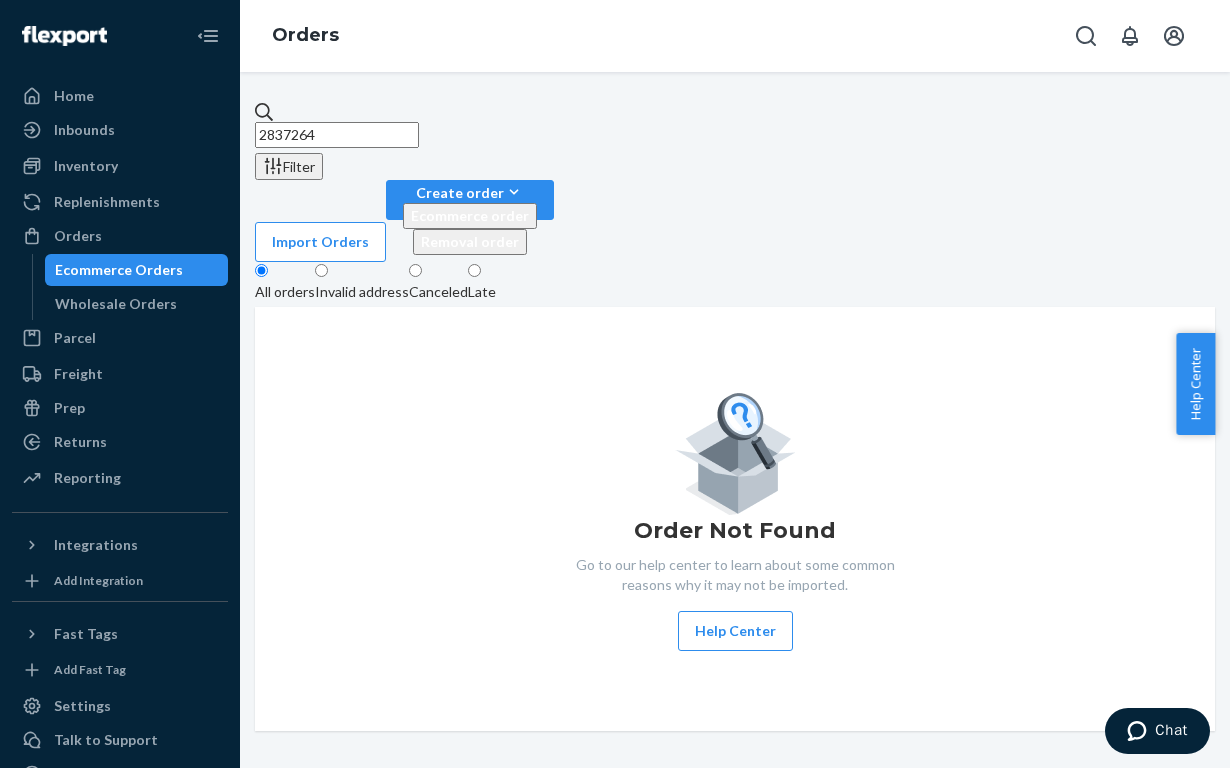 click on "Home Inbounds Shipping Plans Problems Inventory Products Branded Packaging Replenishments Orders Ecommerce Orders Wholesale Orders Parcel Parcel orders Integrations Freight Prep Returns All Returns Settings Packages Reporting Reports Analytics Integrations Add Integration Fast Tags Add Fast Tag Settings Talk to Support Help Center Give Feedback Orders 2837264 Filter Import Orders Create order Ecommerce order Removal order All orders Invalid address Canceled Late Order Not Found Go to our help center to learn about some common reasons why it may not be imported. Help Center" at bounding box center [615, 384] 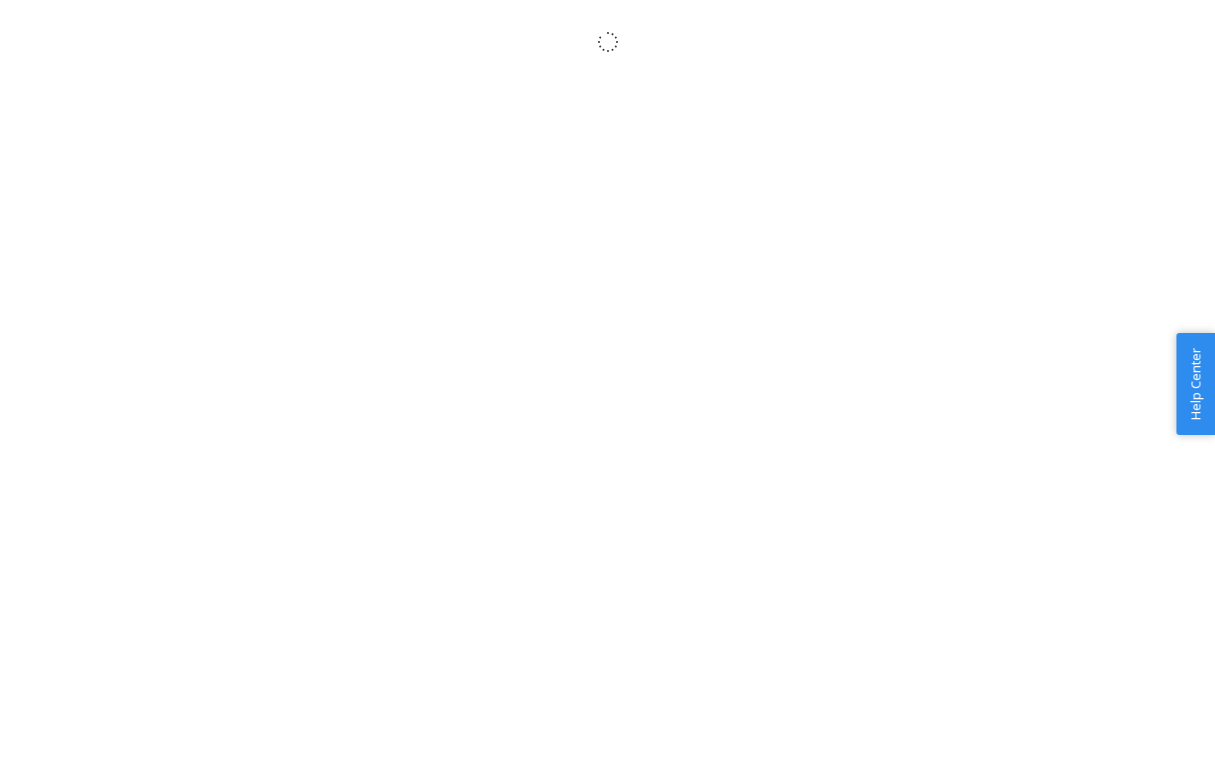 scroll, scrollTop: 0, scrollLeft: 0, axis: both 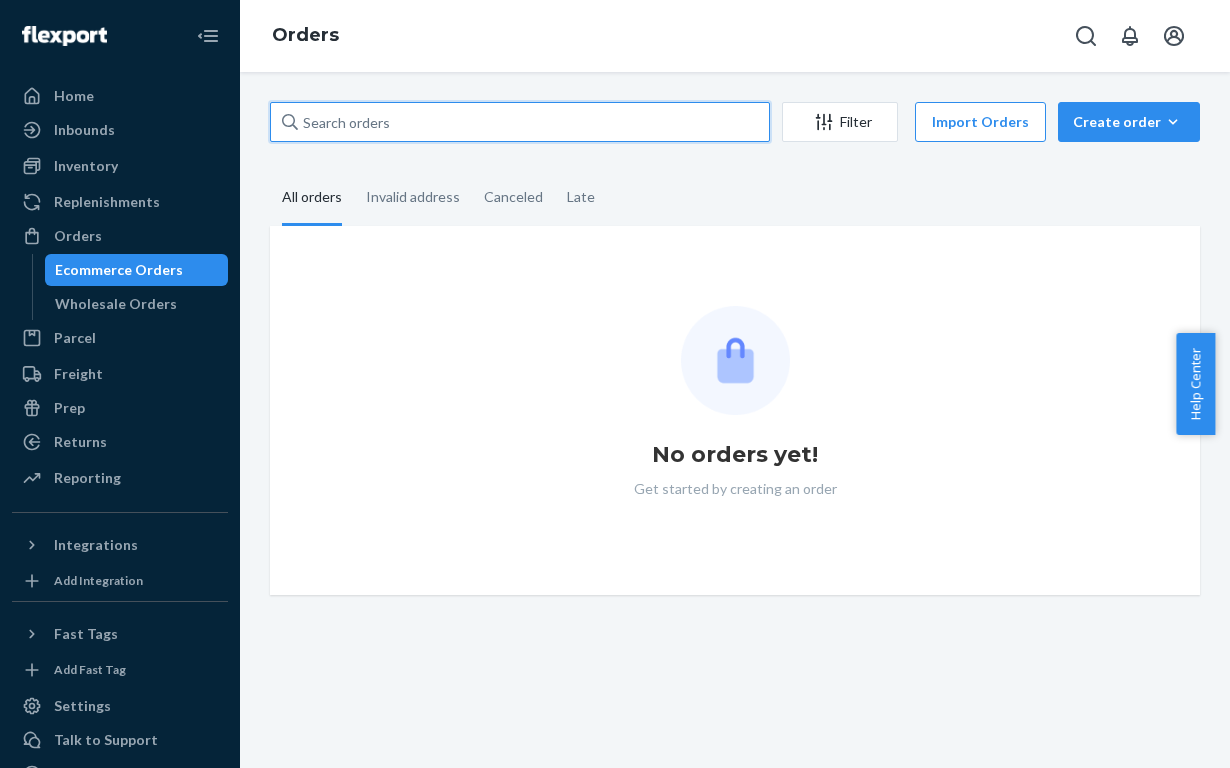 click at bounding box center [520, 122] 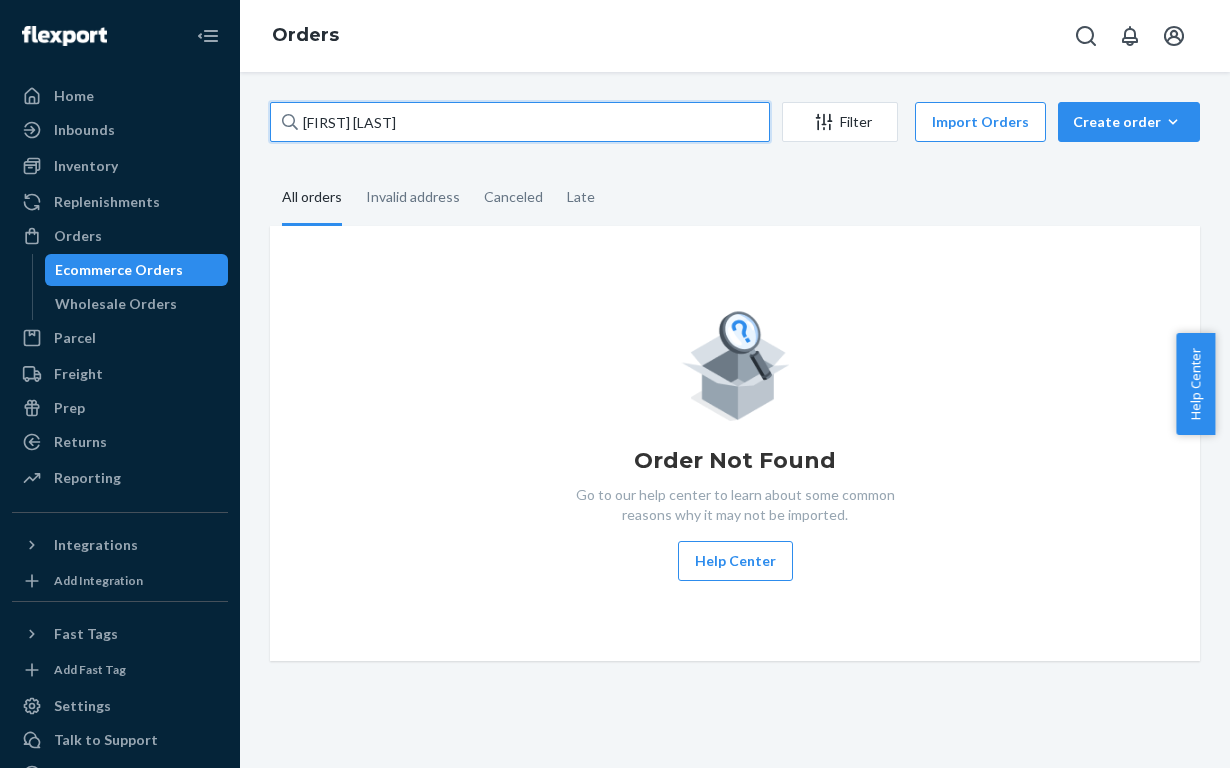 click on "[FIRST] [LAST]" at bounding box center (520, 122) 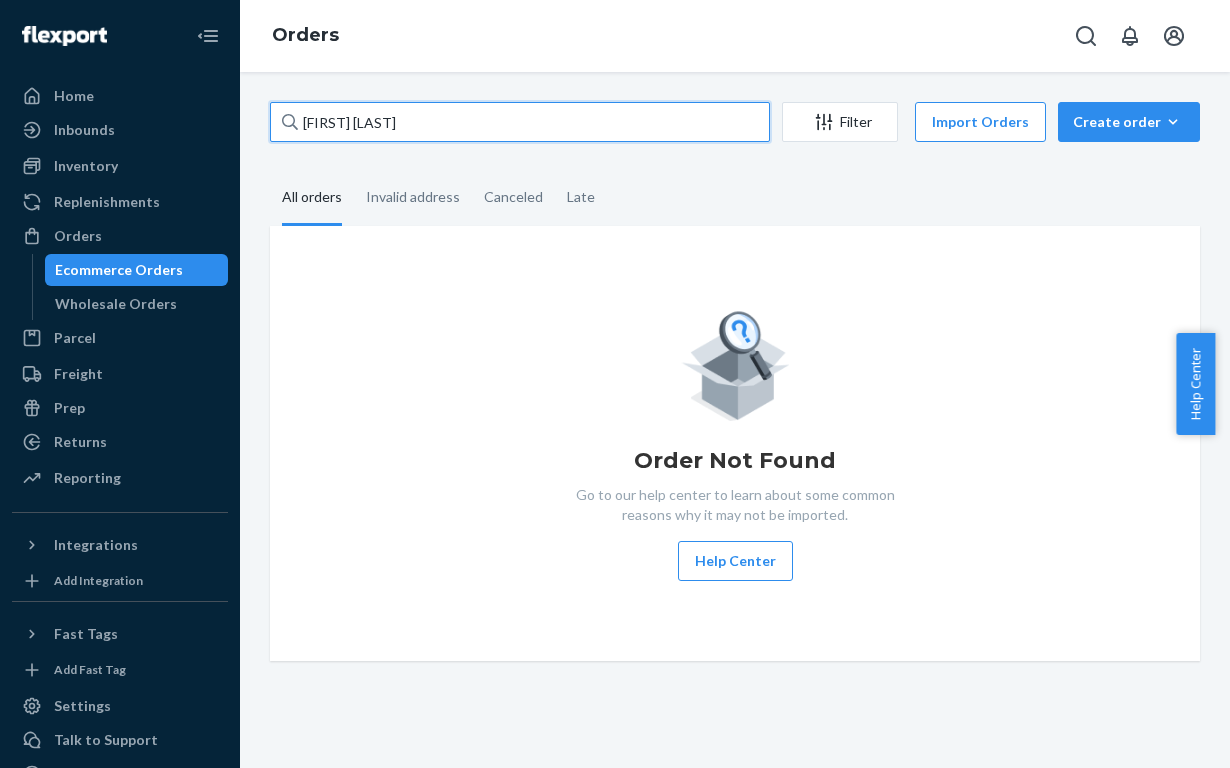 drag, startPoint x: 382, startPoint y: 114, endPoint x: 245, endPoint y: 111, distance: 137.03284 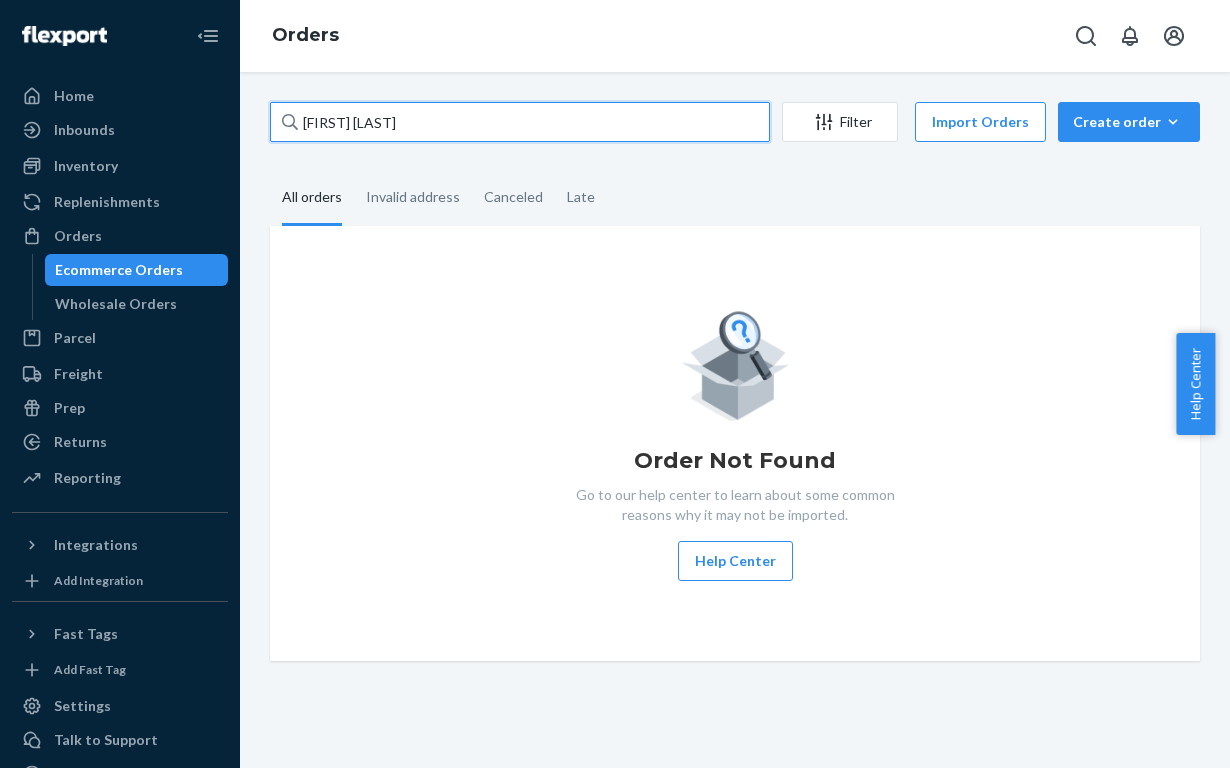 click on "[FIRST] [LAST] Filter Import Orders Create order Ecommerce order Removal order All orders Invalid address Canceled Late Order Not Found Go to our help center to learn about some common reasons why it may not be imported. Help Center" at bounding box center [735, 420] 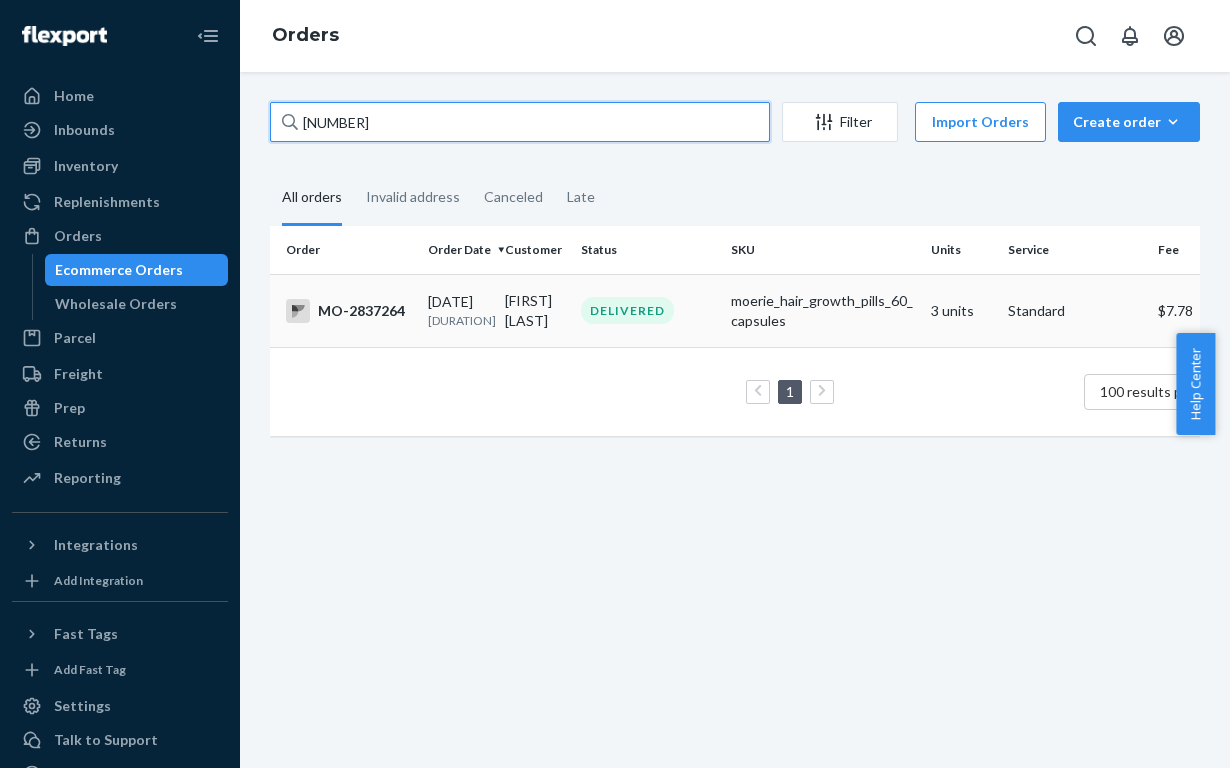type on "[NUMBER]" 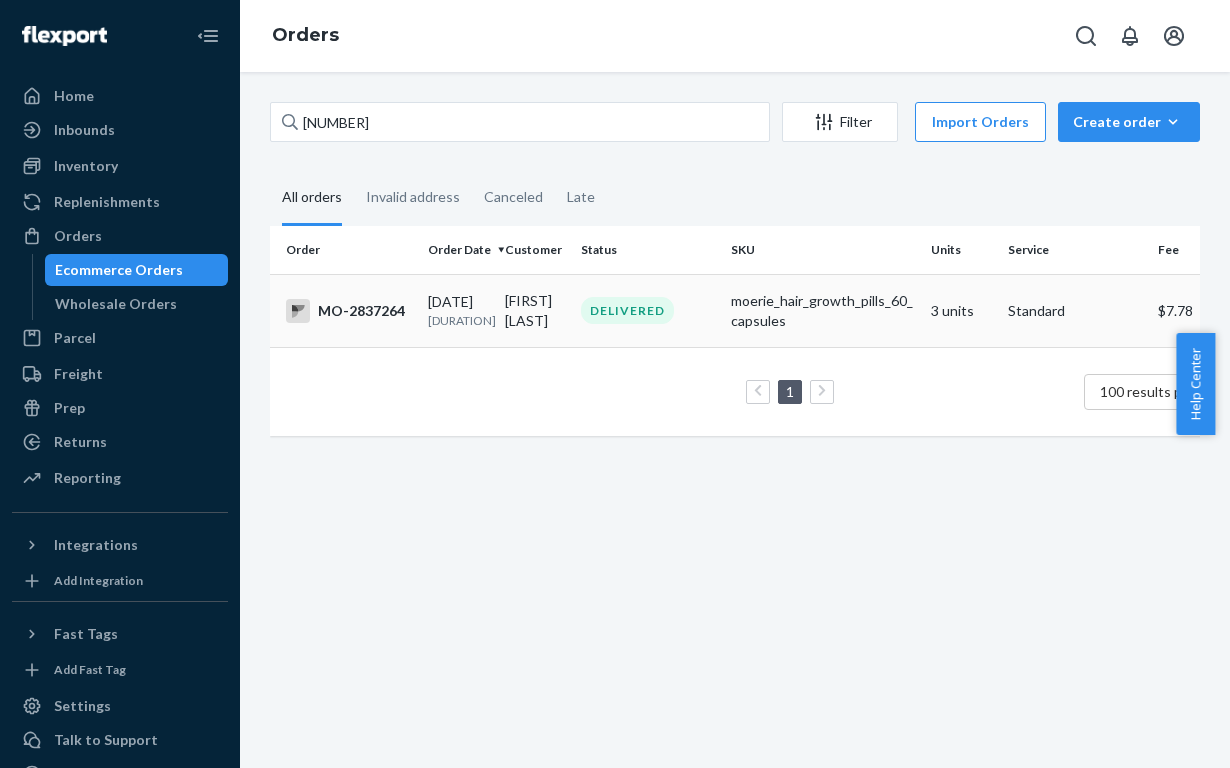 click on "[DURATION]" at bounding box center (458, 320) 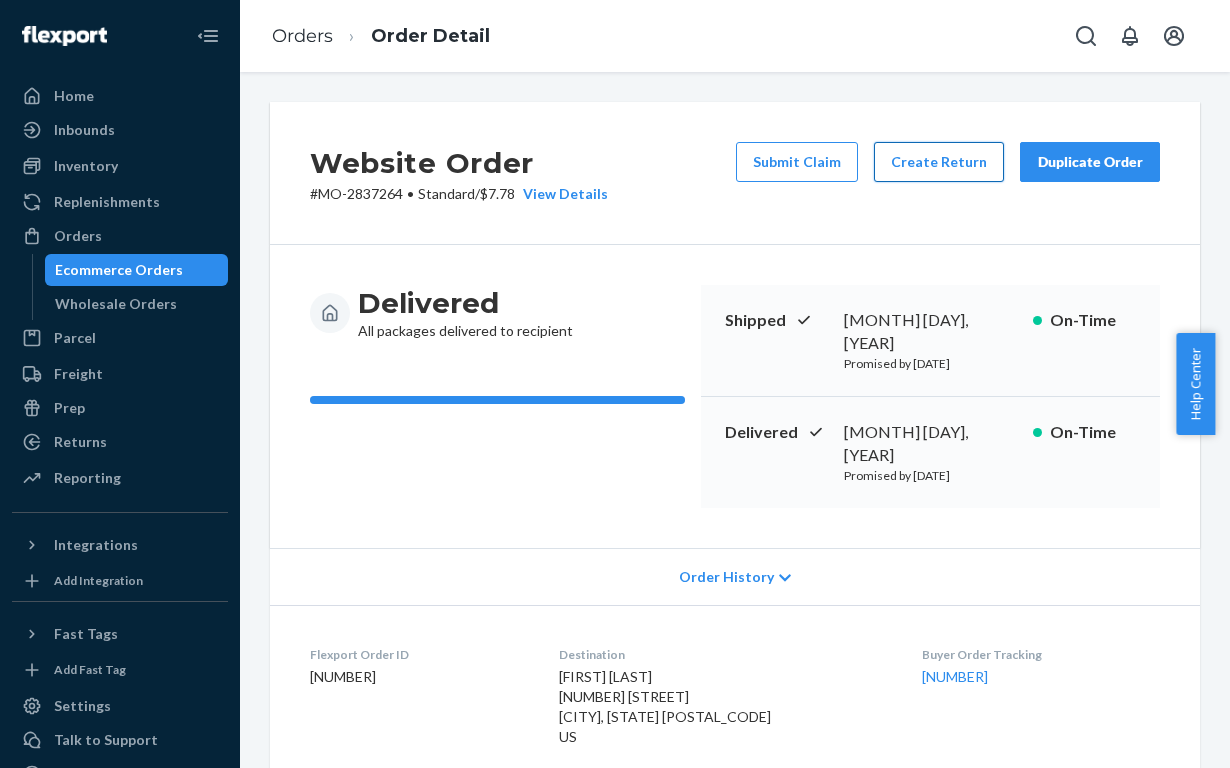 click on "Create Return" at bounding box center (939, 162) 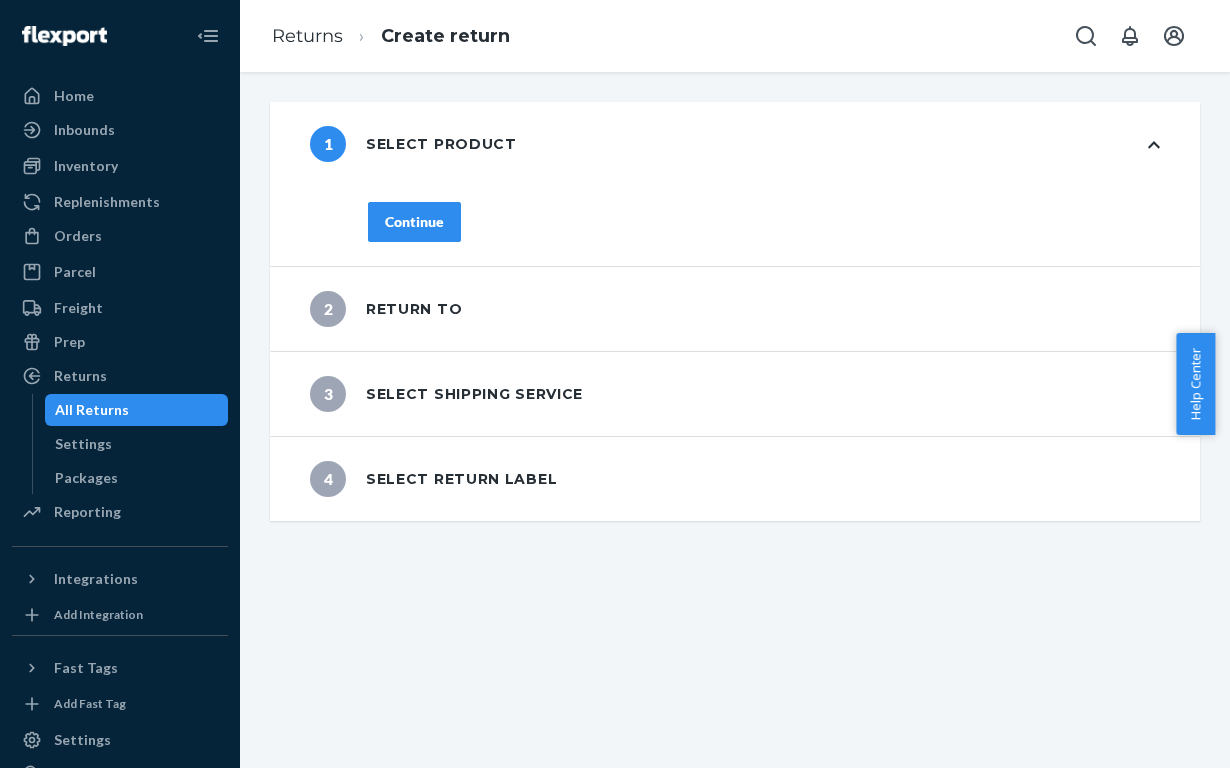 click on "Continue" at bounding box center (414, 222) 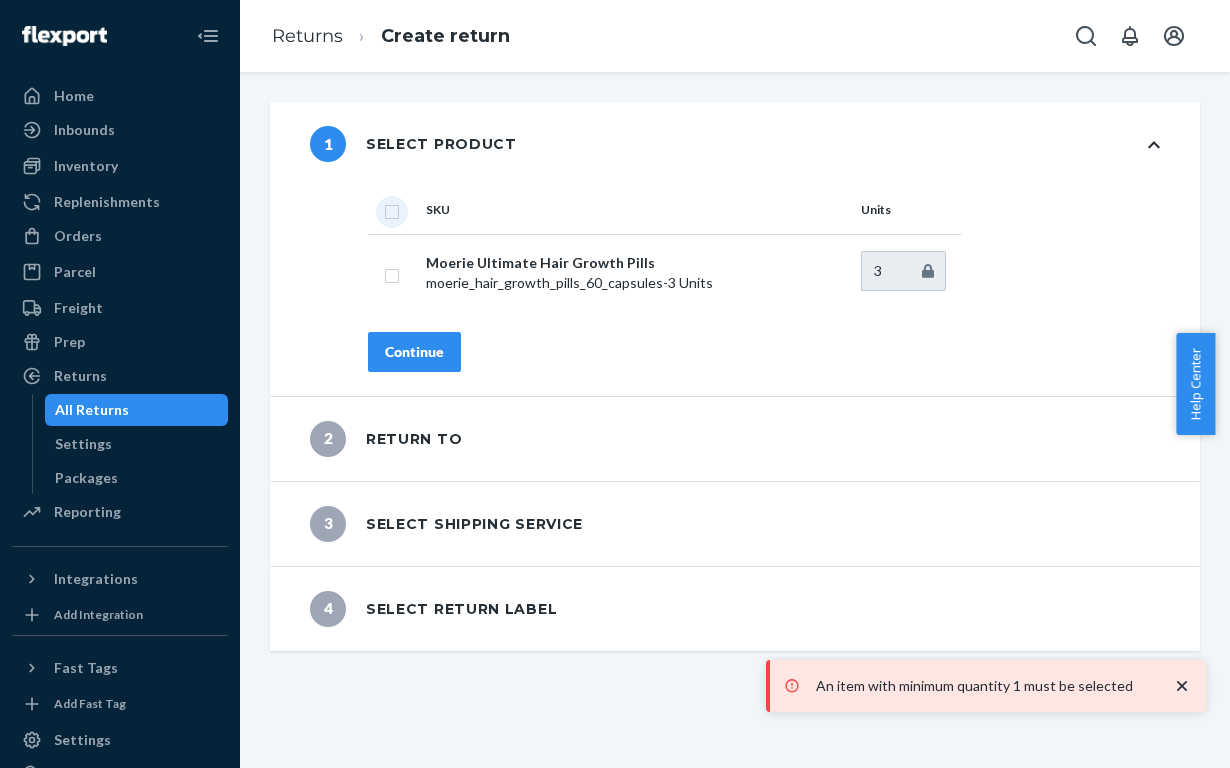 click at bounding box center (392, 209) 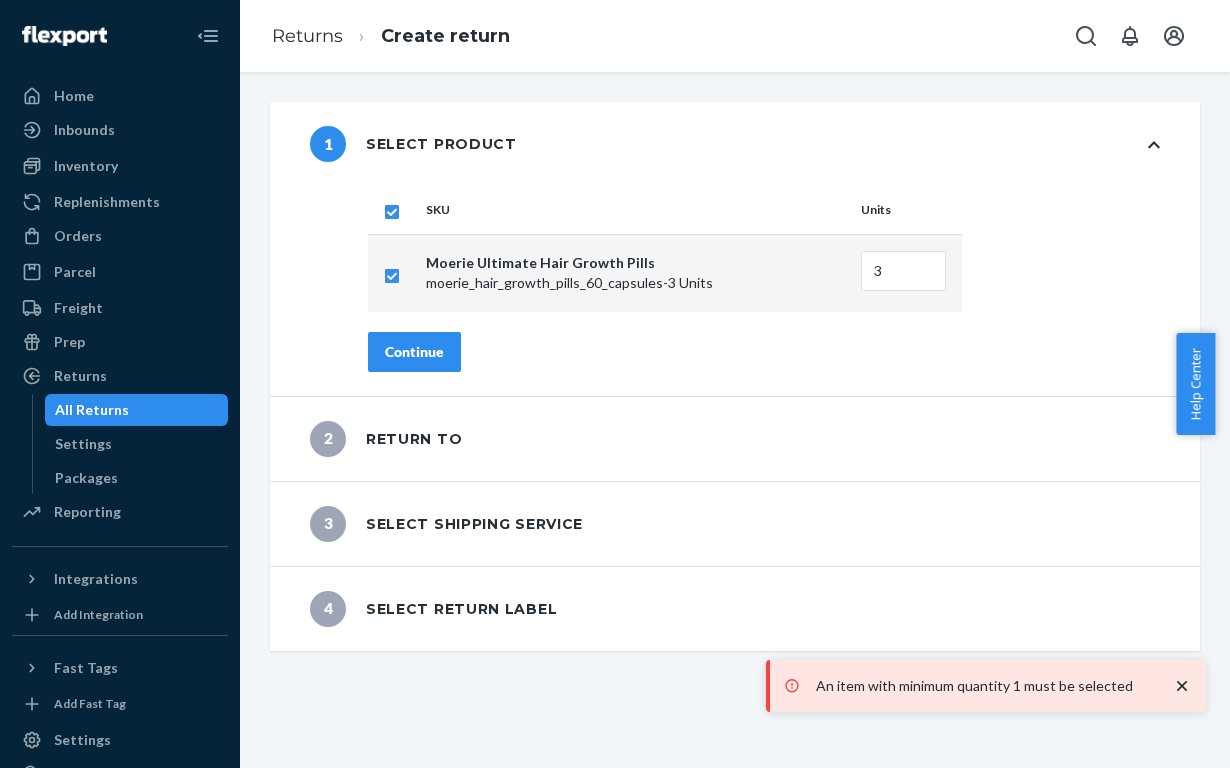 click on "Continue" at bounding box center (414, 352) 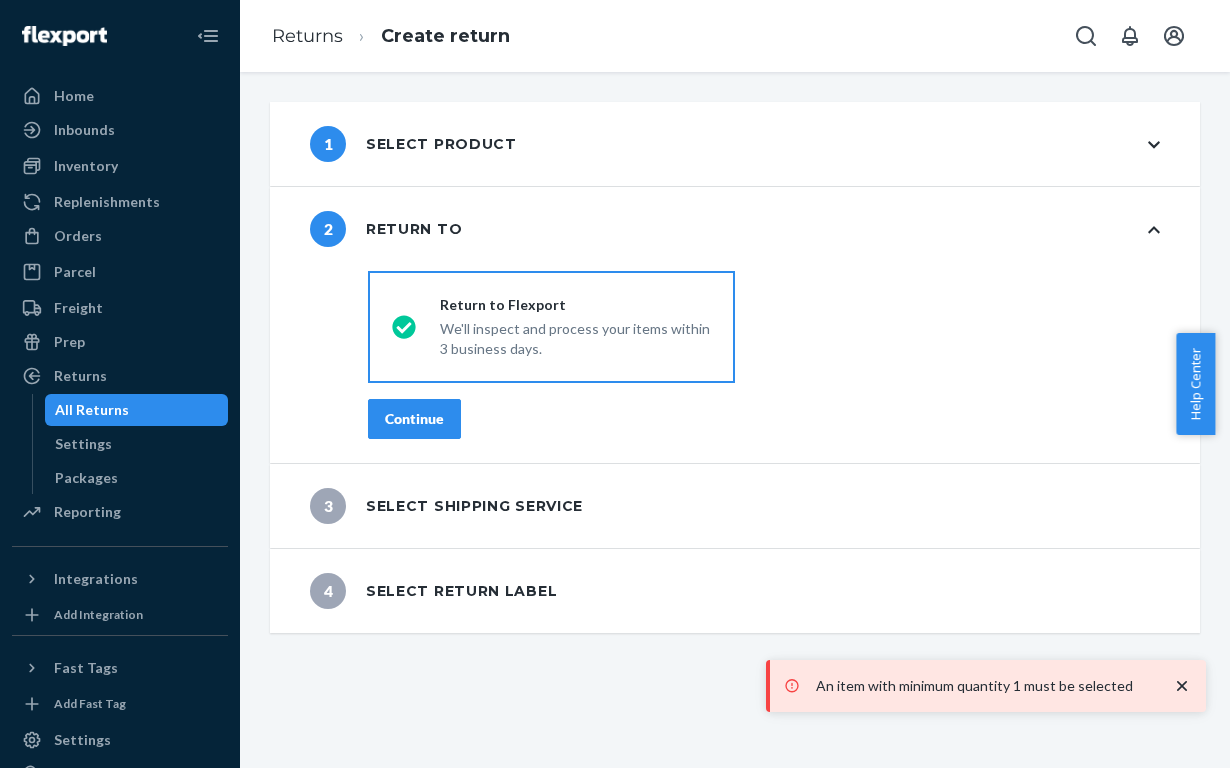 click on "Continue" at bounding box center (414, 419) 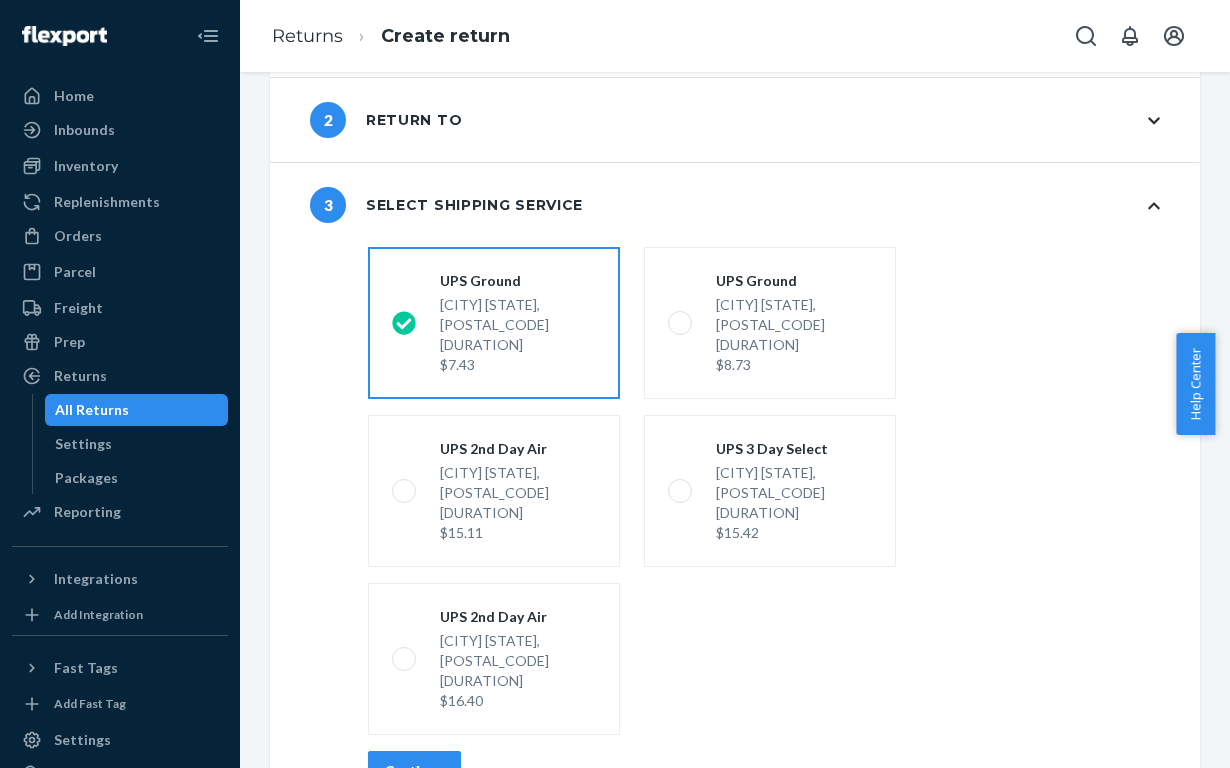 scroll, scrollTop: 181, scrollLeft: 0, axis: vertical 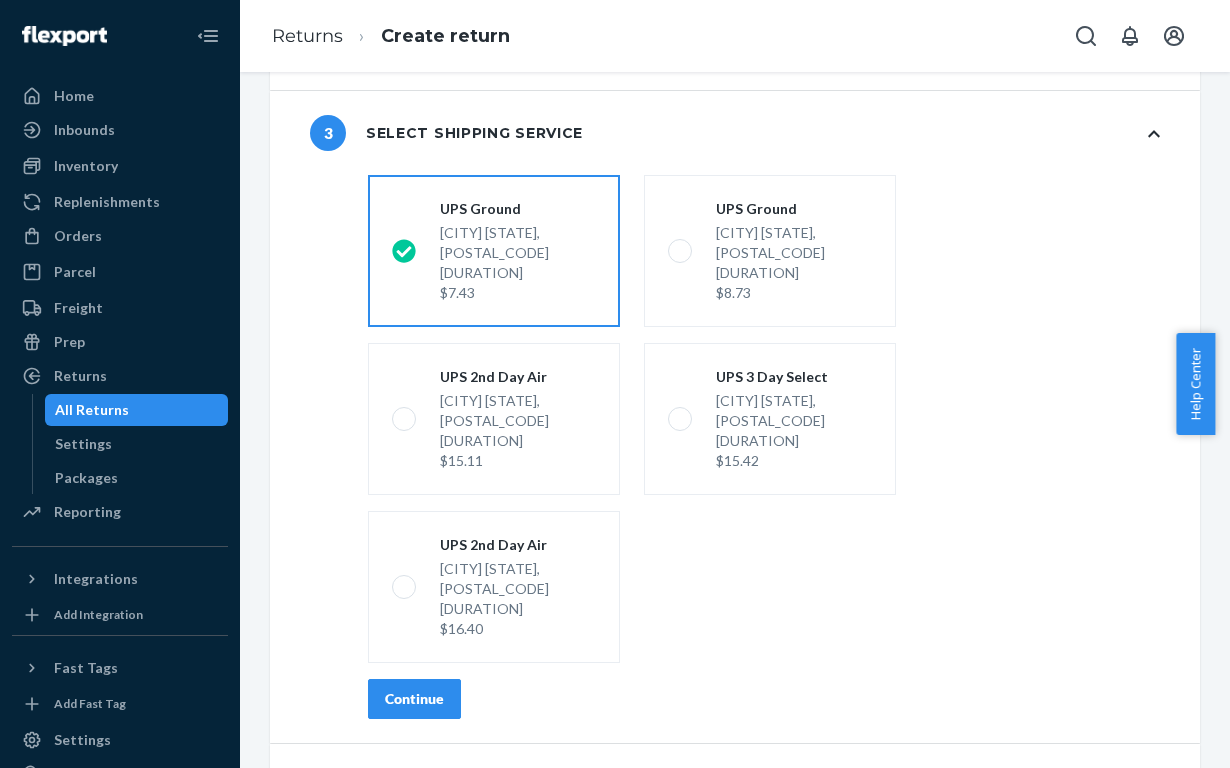click on "Continue" at bounding box center (414, 699) 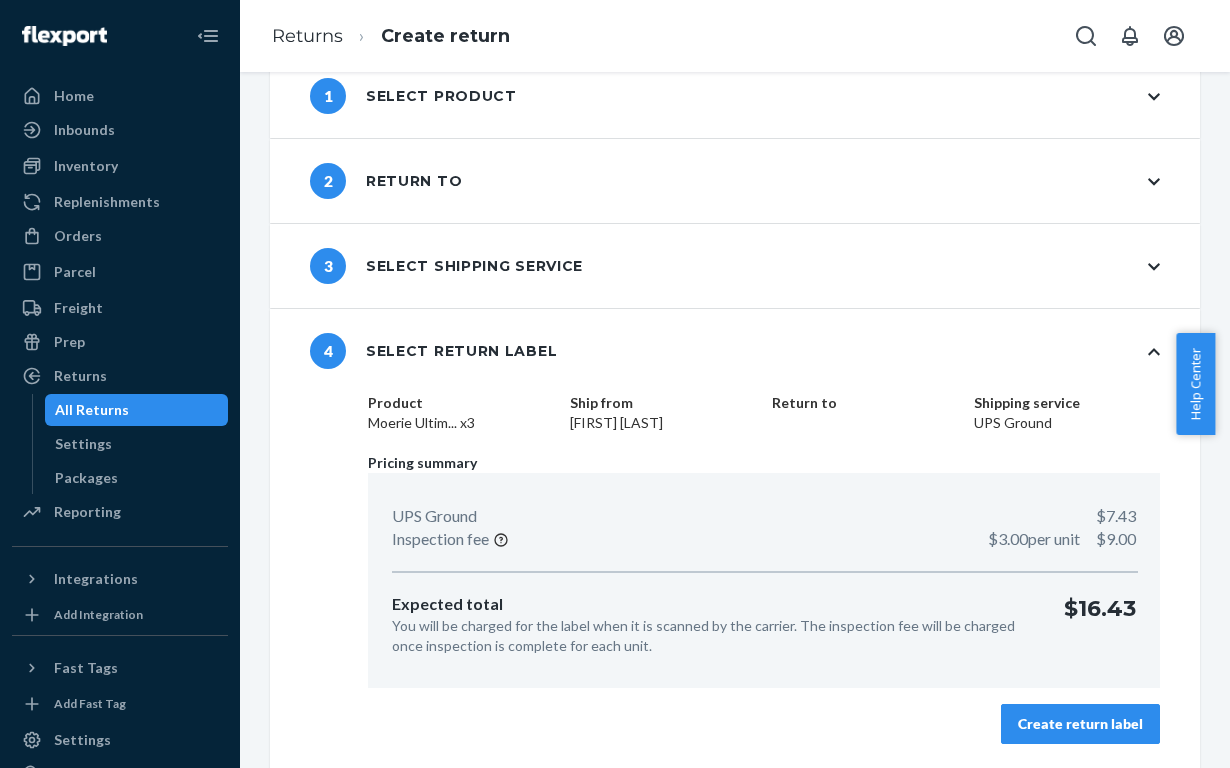 click on "Create return label" at bounding box center (1080, 724) 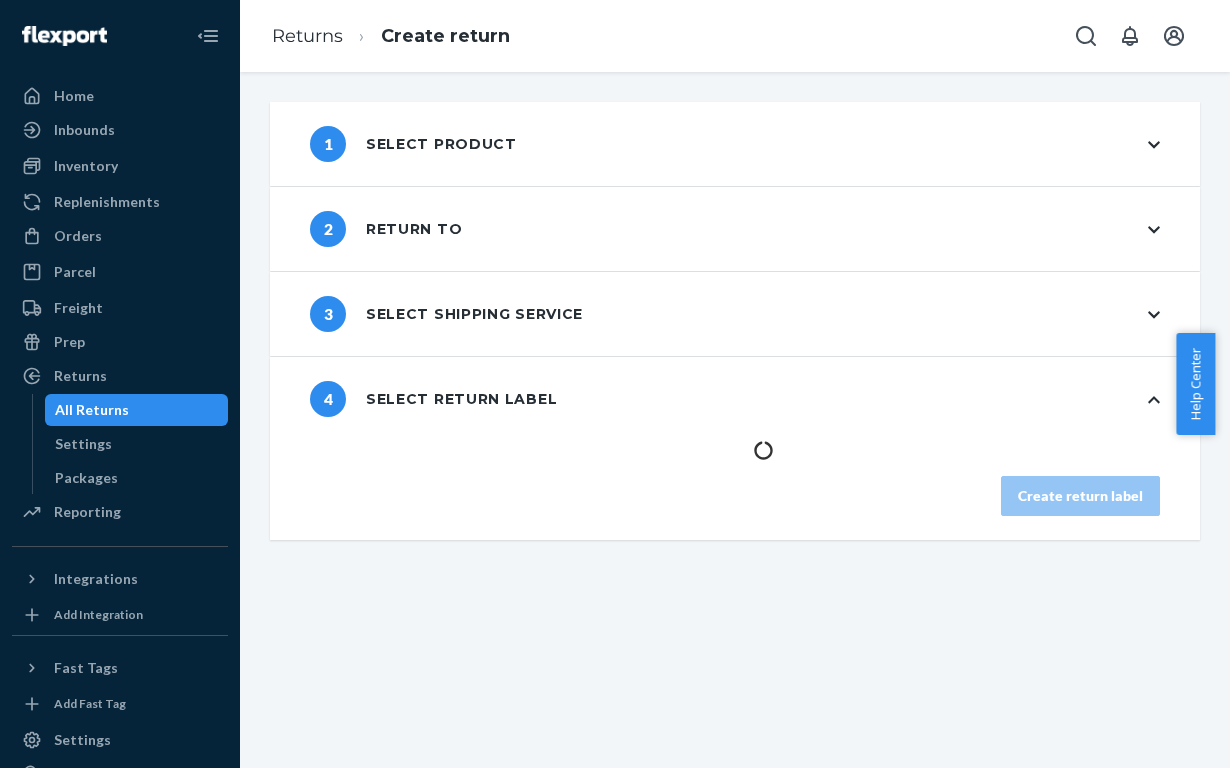 scroll, scrollTop: 0, scrollLeft: 0, axis: both 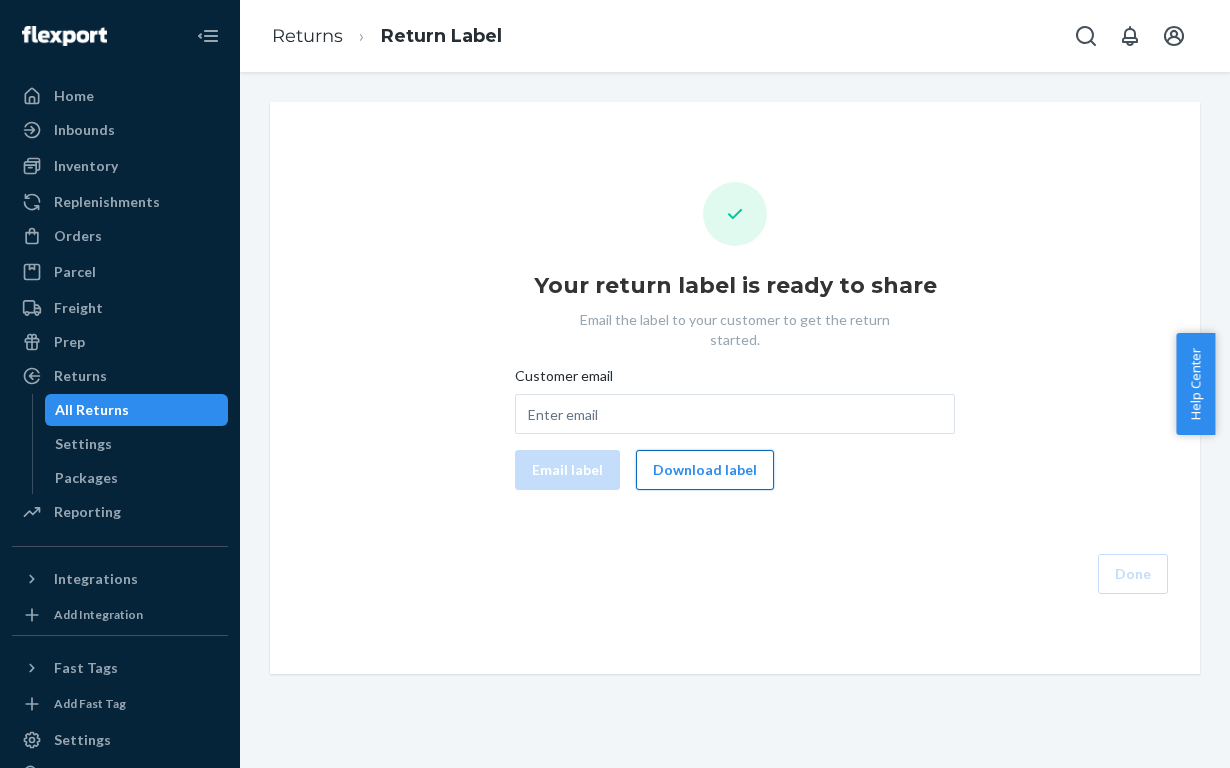 click on "Download label" at bounding box center [705, 470] 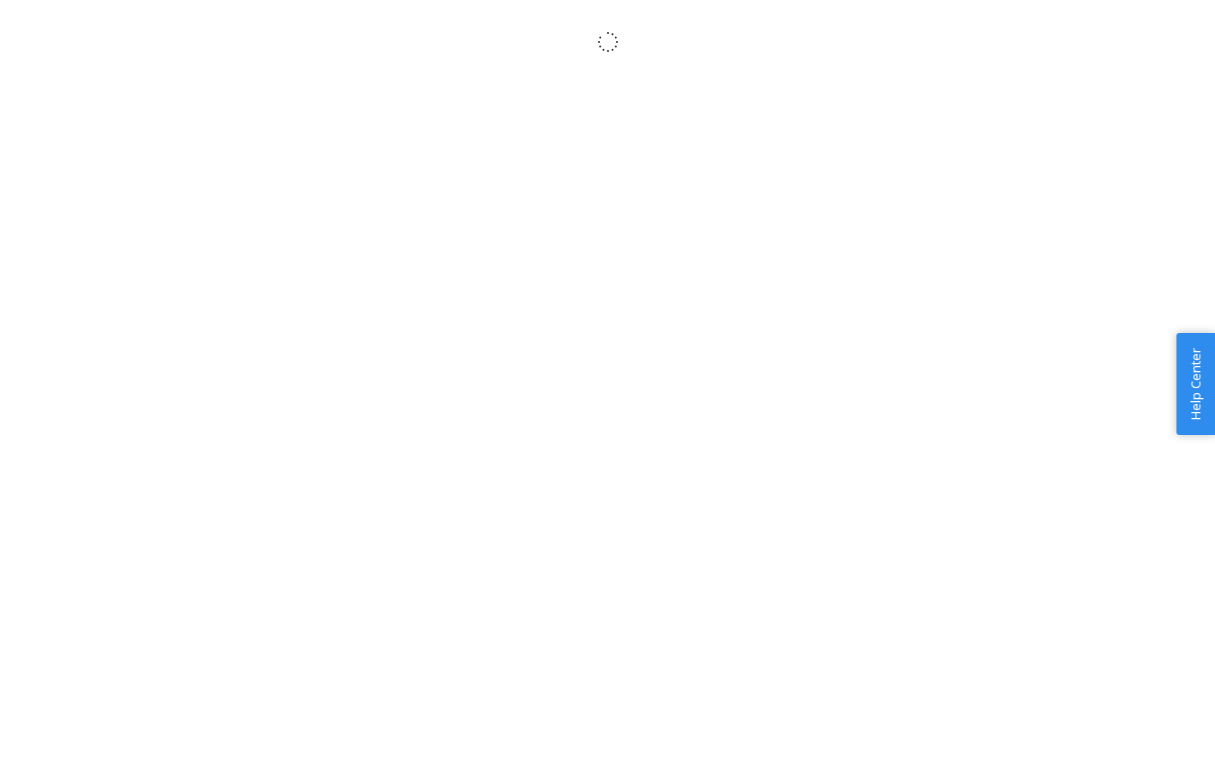 scroll, scrollTop: 0, scrollLeft: 0, axis: both 